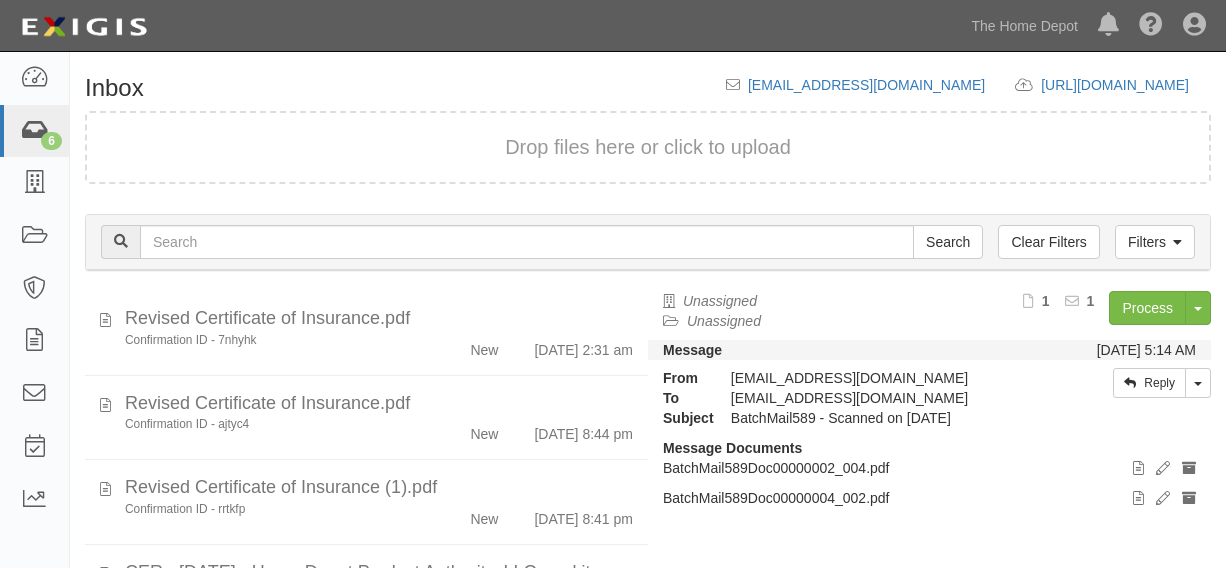 scroll, scrollTop: 84, scrollLeft: 0, axis: vertical 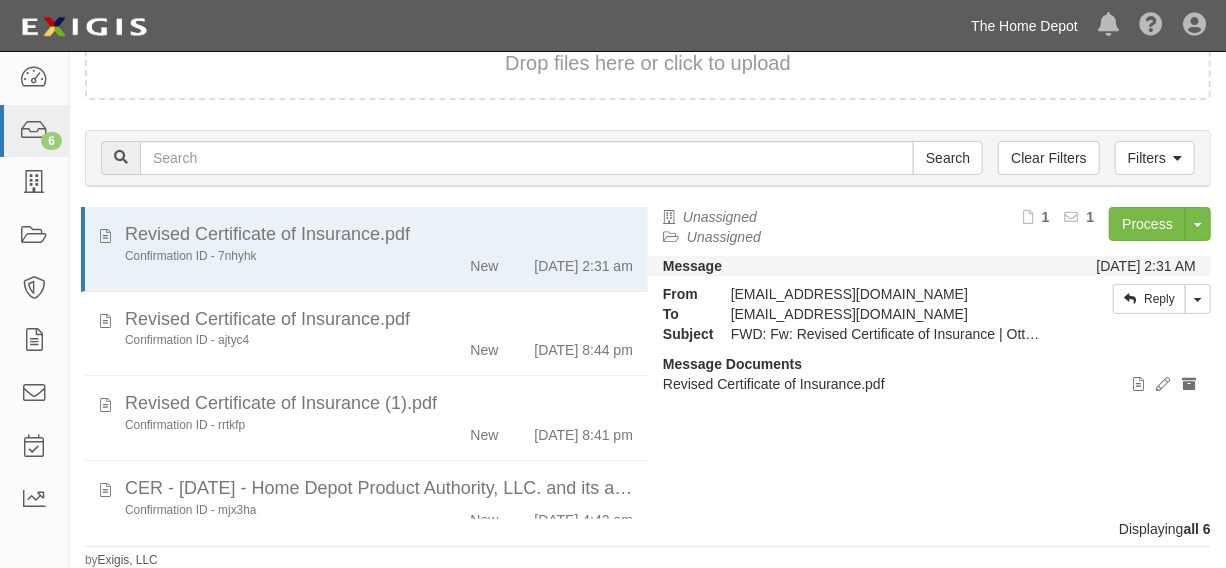 click on "The Home Depot" at bounding box center (1024, 26) 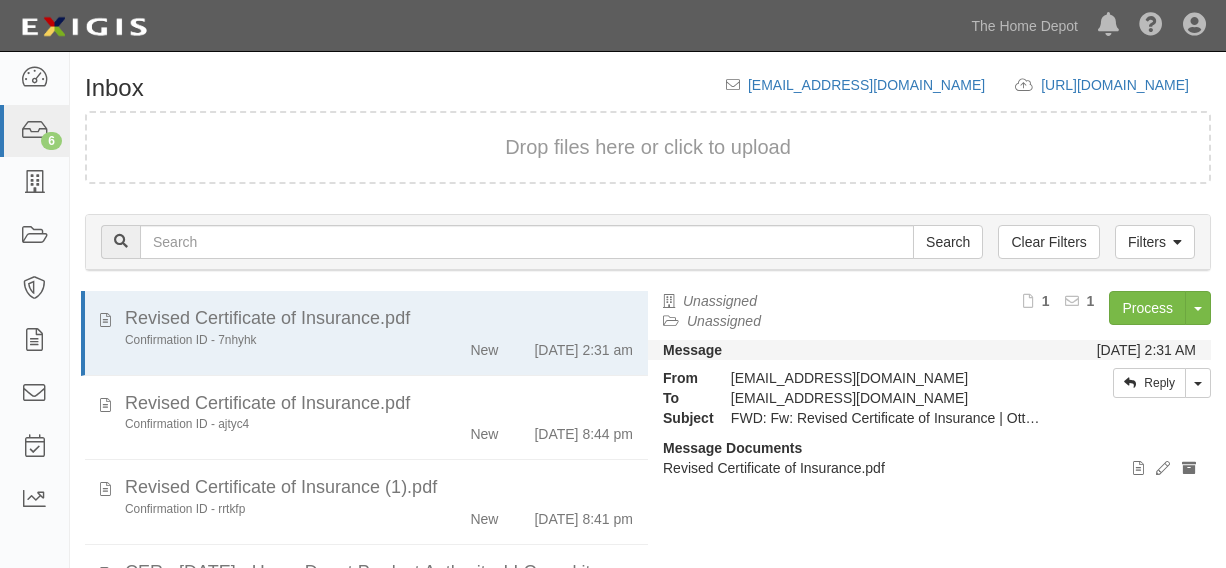 scroll, scrollTop: 0, scrollLeft: 0, axis: both 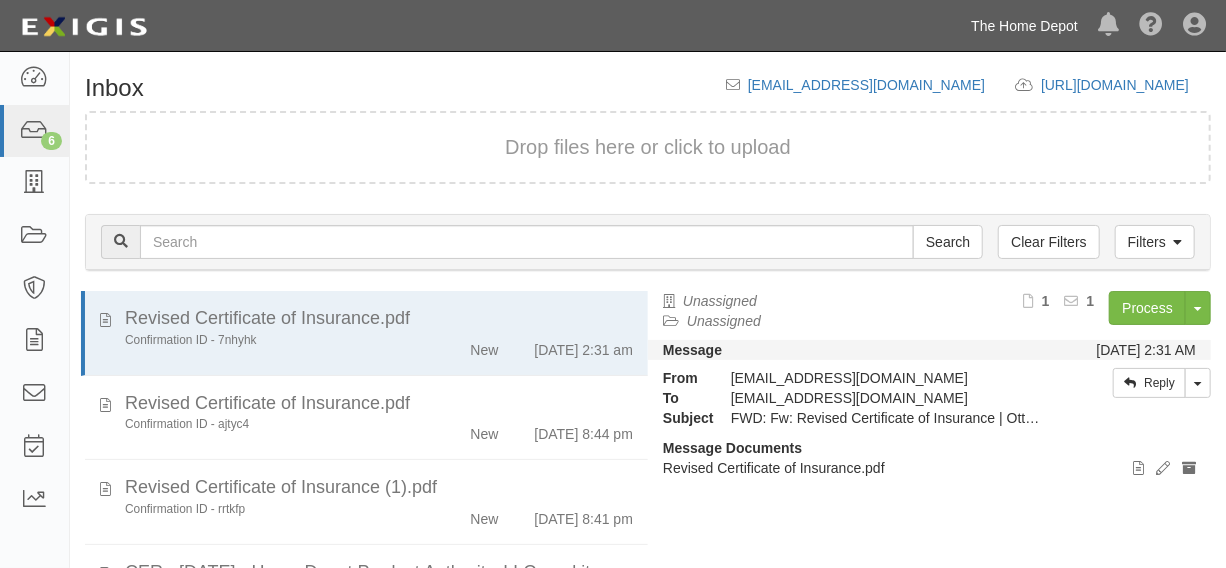 click on "The Home Depot" at bounding box center [1024, 26] 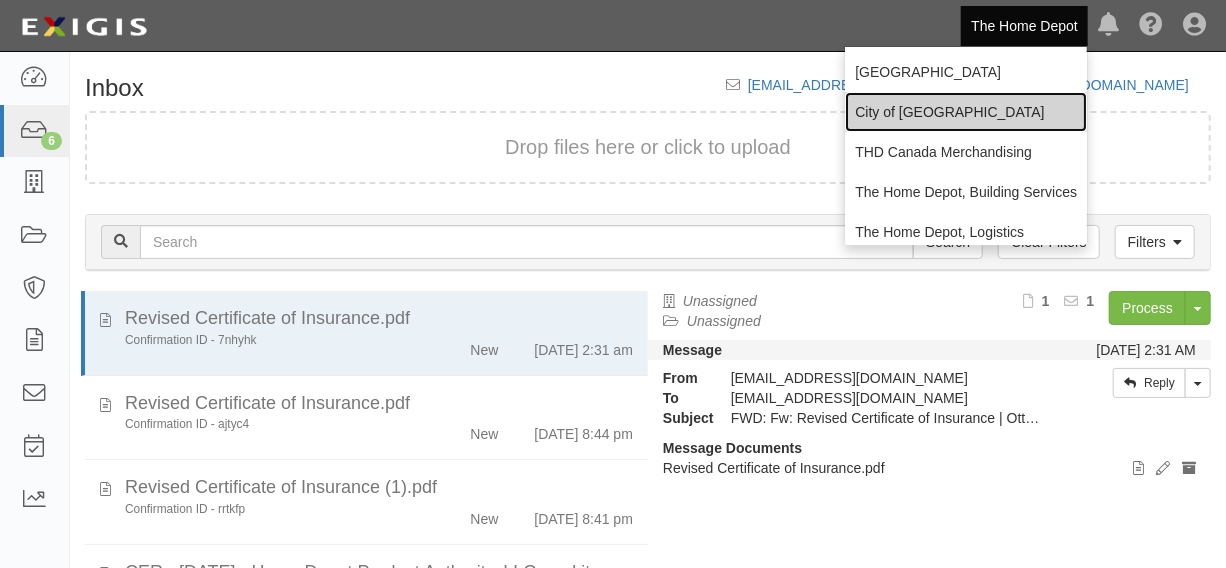 click on "City of [GEOGRAPHIC_DATA]" at bounding box center [966, 112] 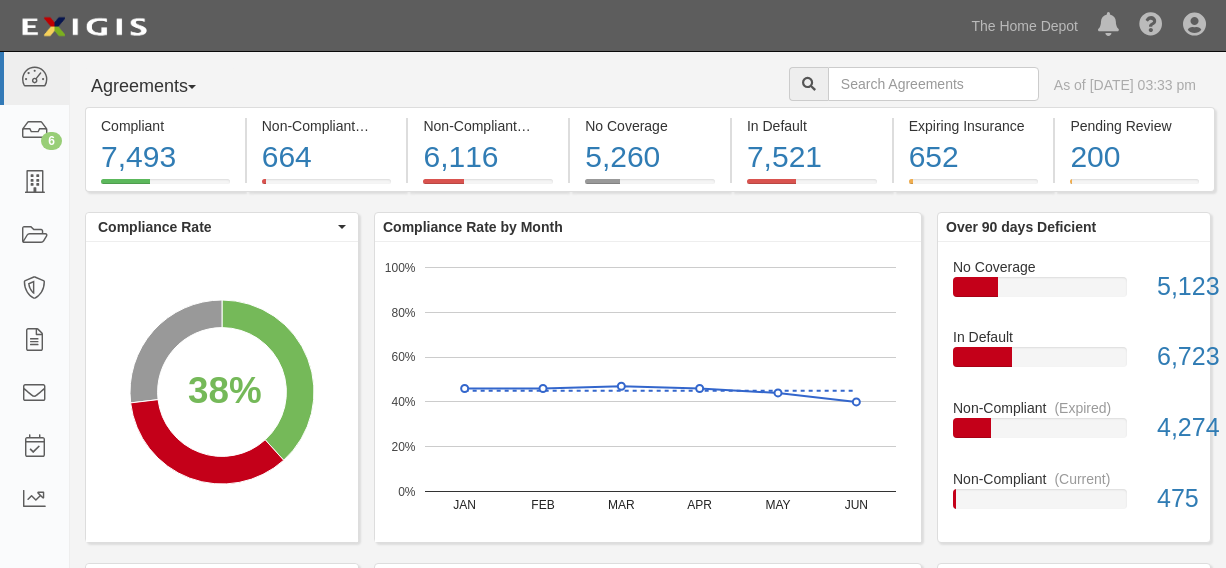 scroll, scrollTop: 0, scrollLeft: 0, axis: both 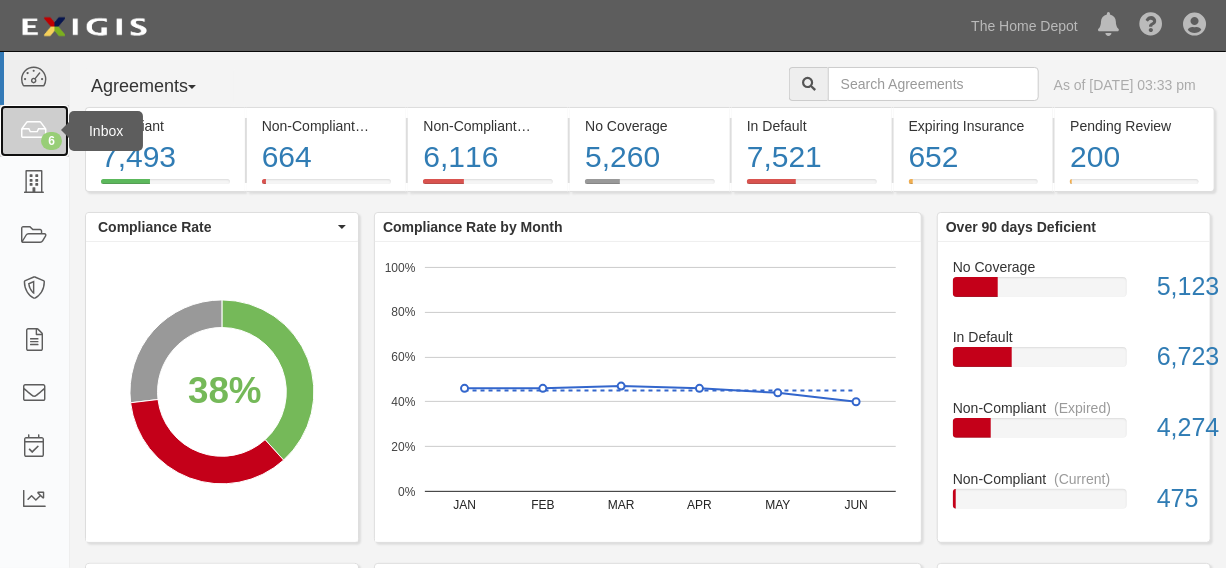 click at bounding box center (34, 131) 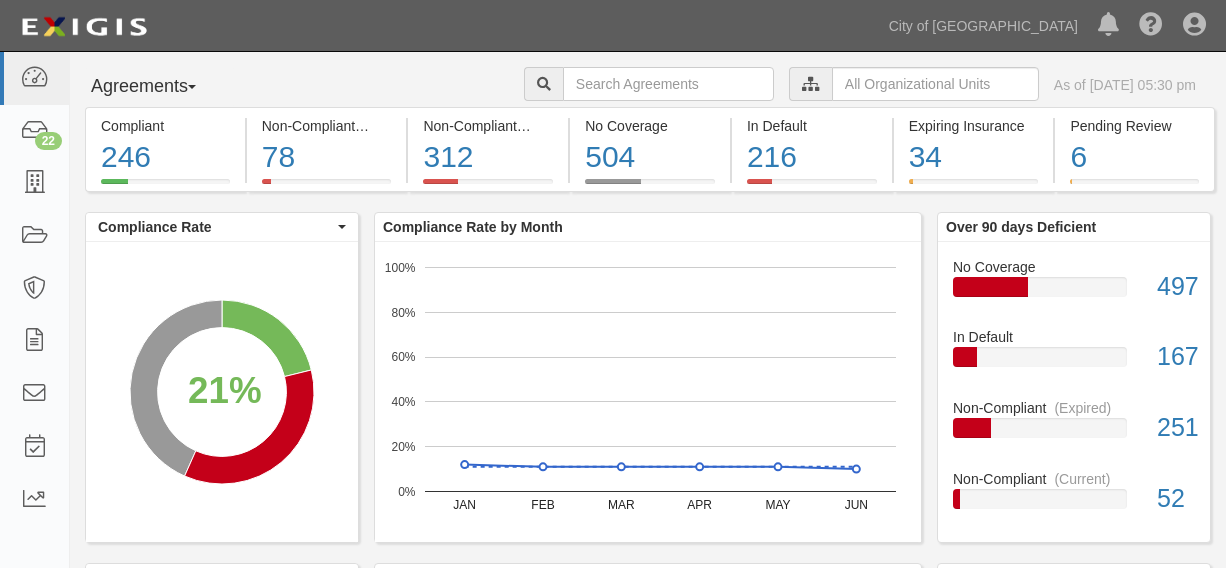 scroll, scrollTop: 0, scrollLeft: 0, axis: both 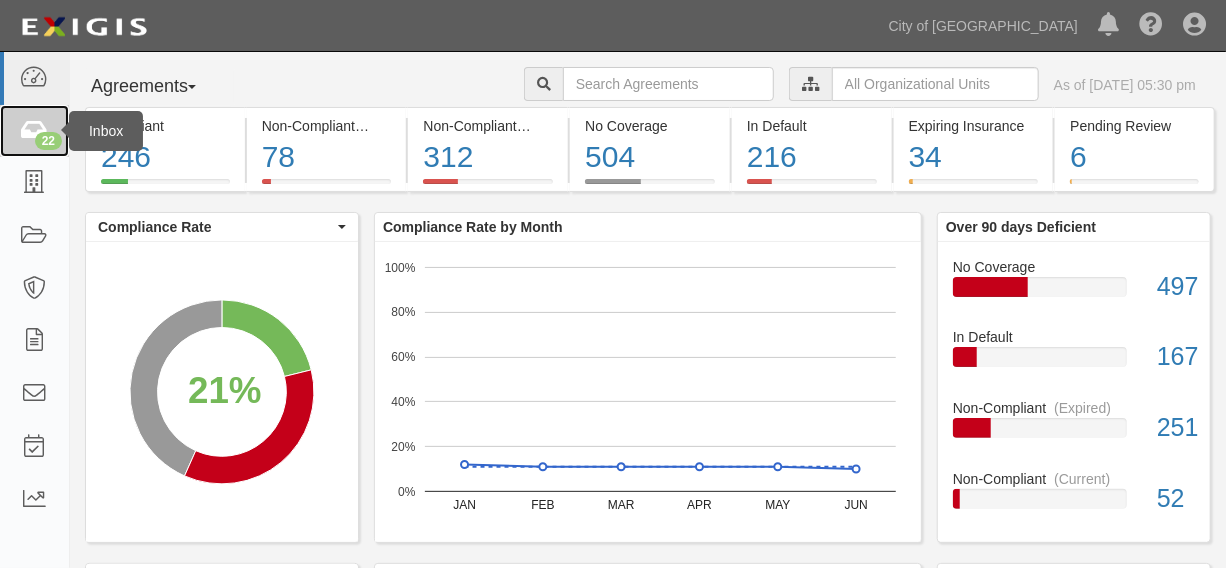 click on "22" at bounding box center (48, 141) 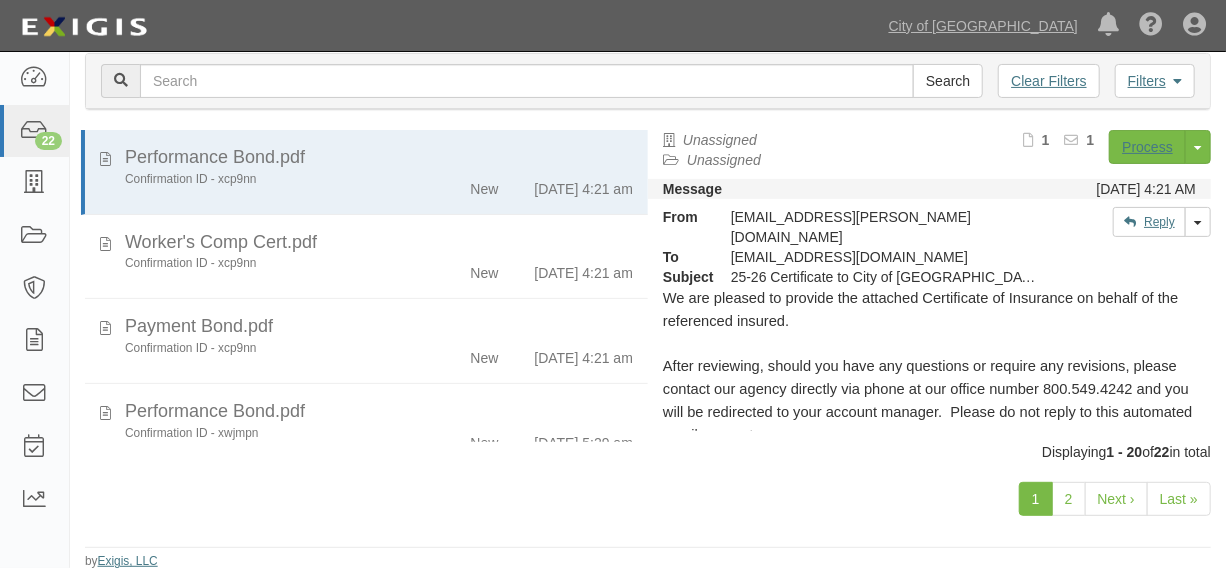 scroll, scrollTop: 162, scrollLeft: 0, axis: vertical 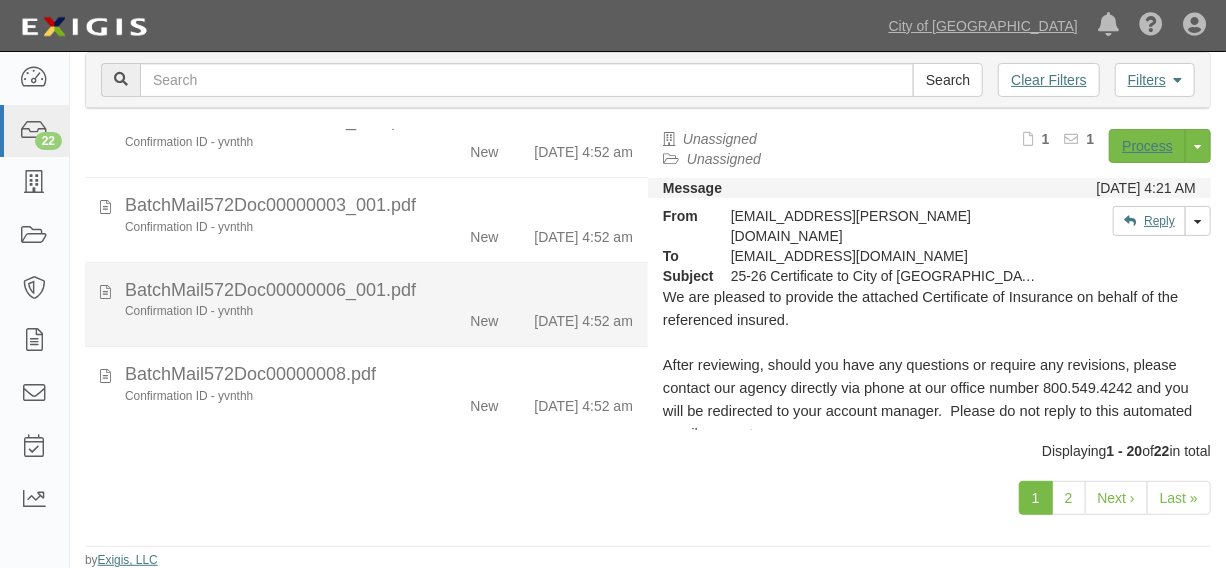 click on "Confirmation ID - yvnthh" 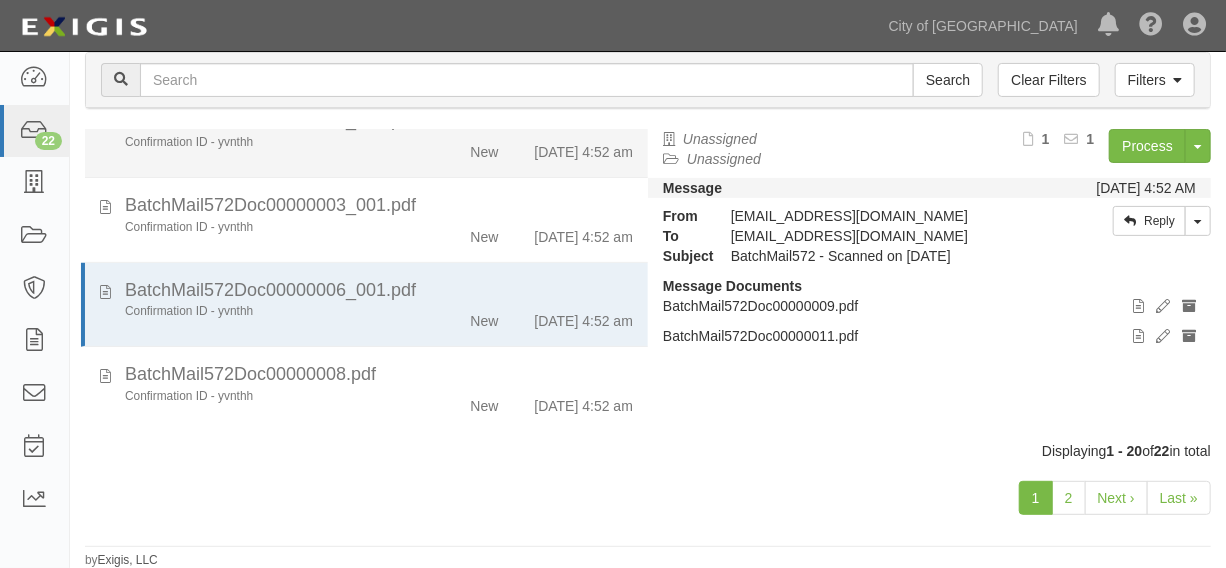 scroll, scrollTop: 1306, scrollLeft: 0, axis: vertical 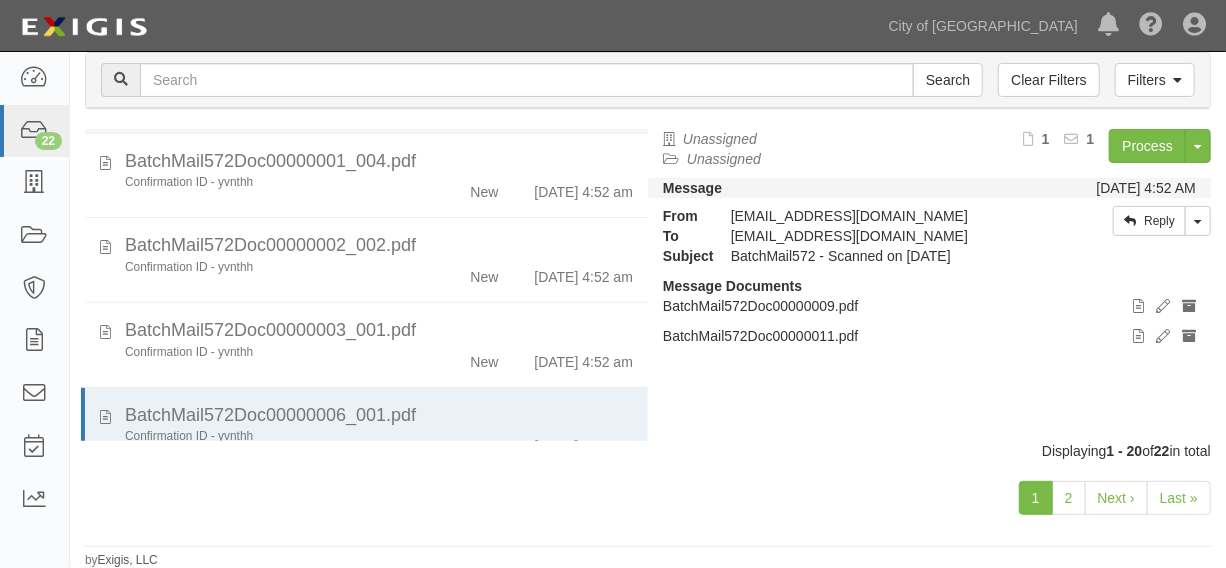 click on "New" 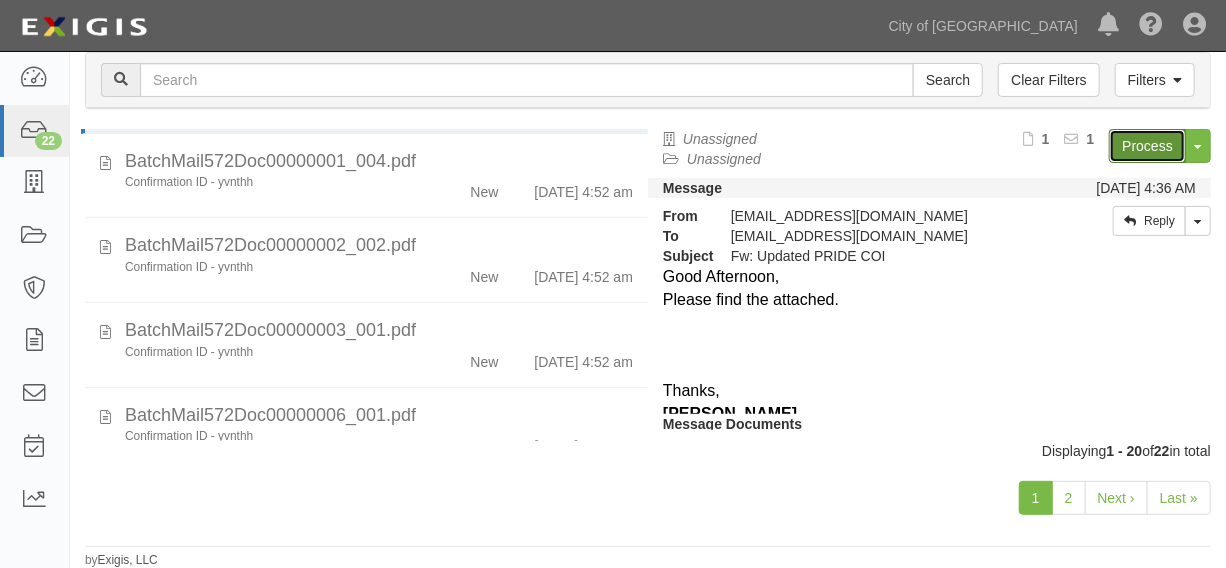 click on "Process" at bounding box center [1147, 146] 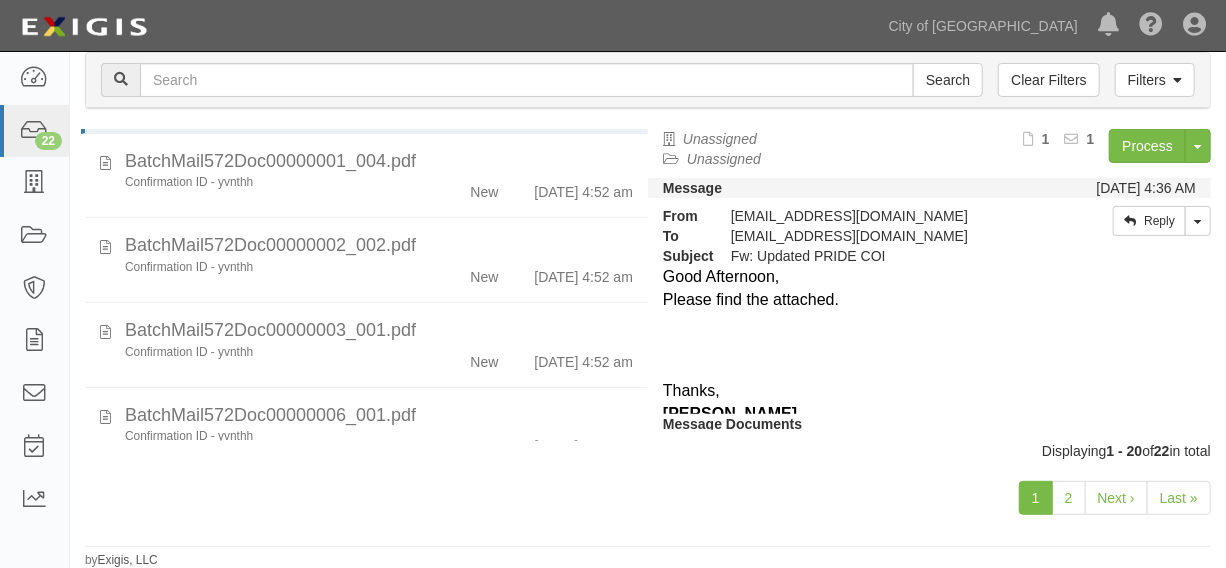drag, startPoint x: 1080, startPoint y: 176, endPoint x: 710, endPoint y: 57, distance: 388.66568 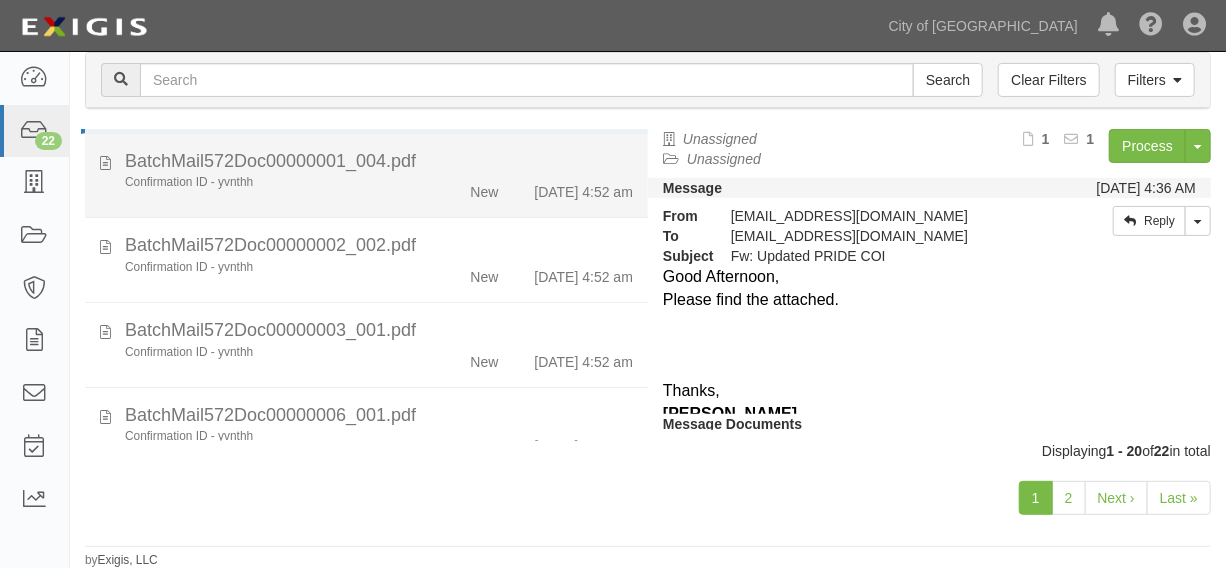 click on "BatchMail572Doc00000001_004.pdf" 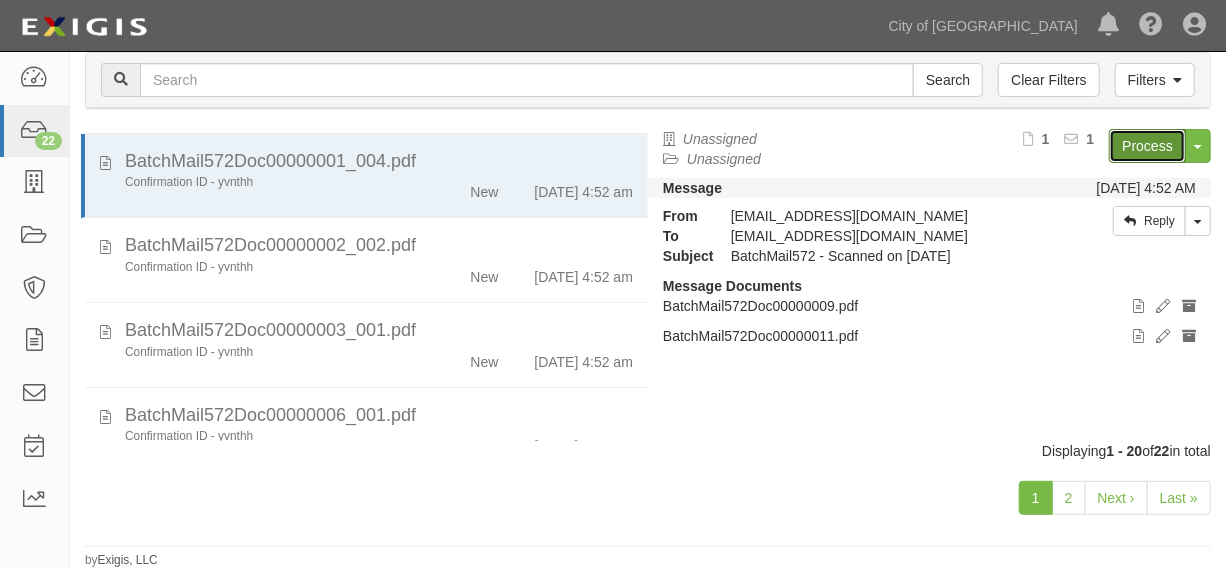 click on "Process" at bounding box center (1147, 146) 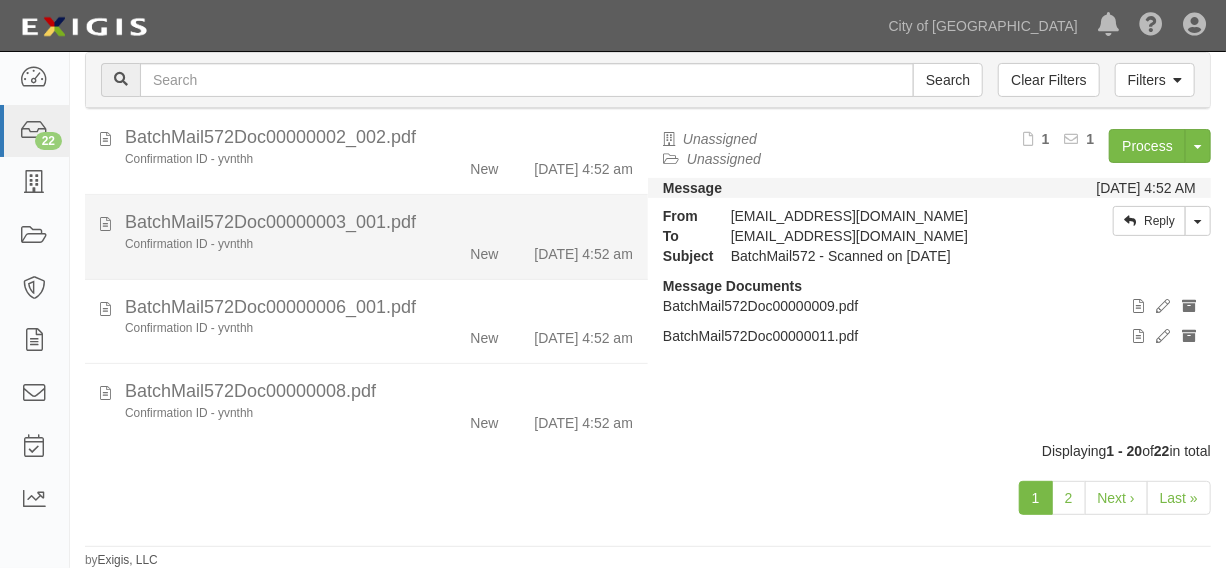 scroll, scrollTop: 1457, scrollLeft: 0, axis: vertical 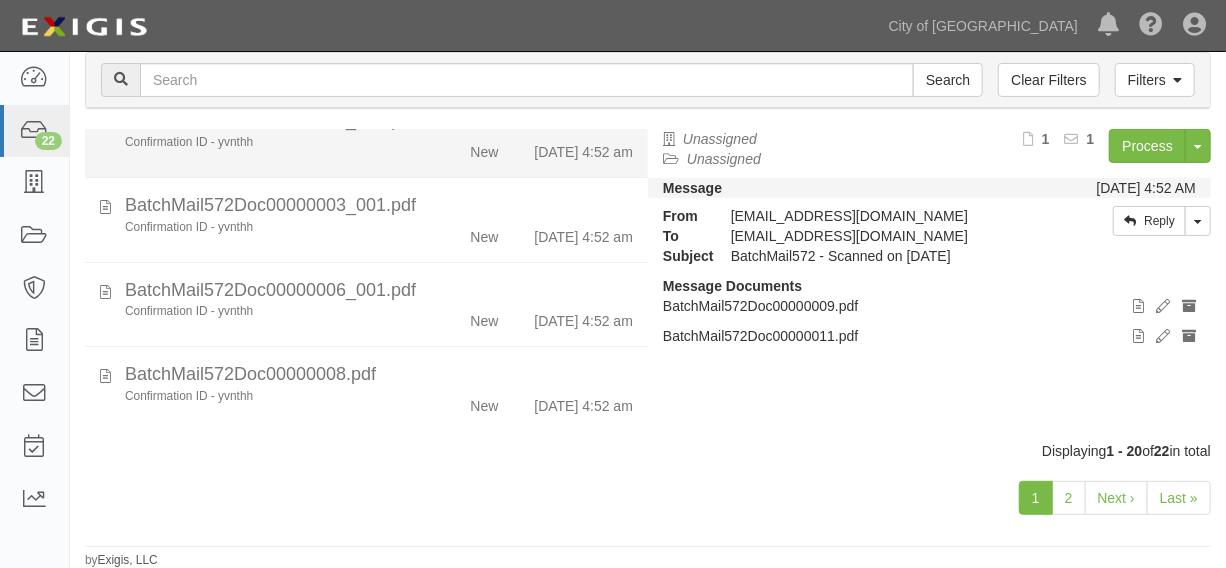 click on "New" 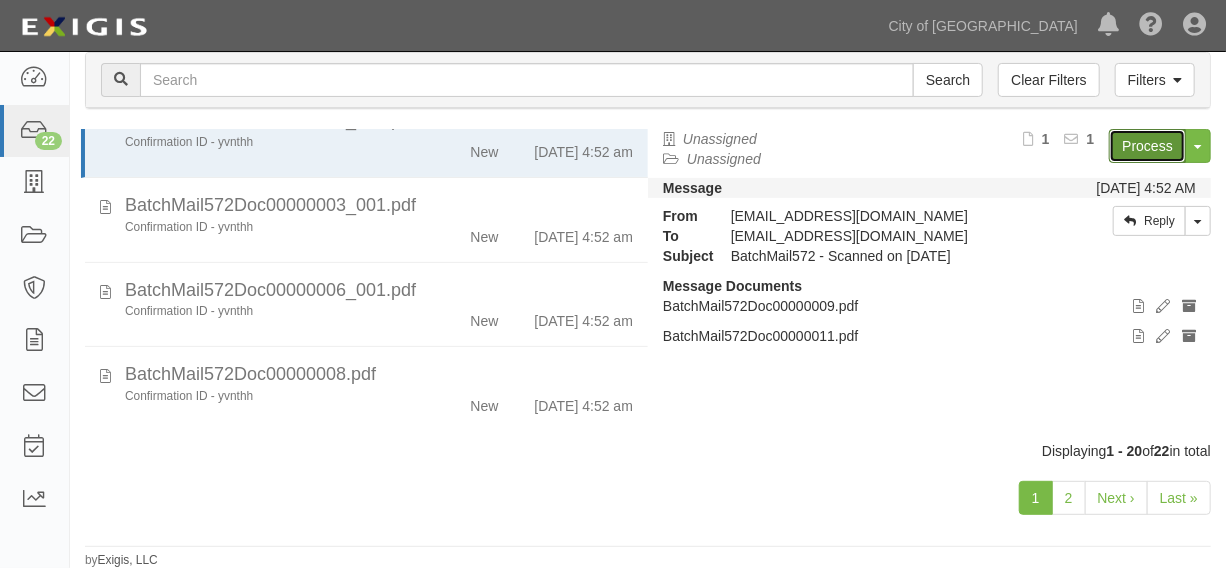 click on "Process" at bounding box center [1147, 146] 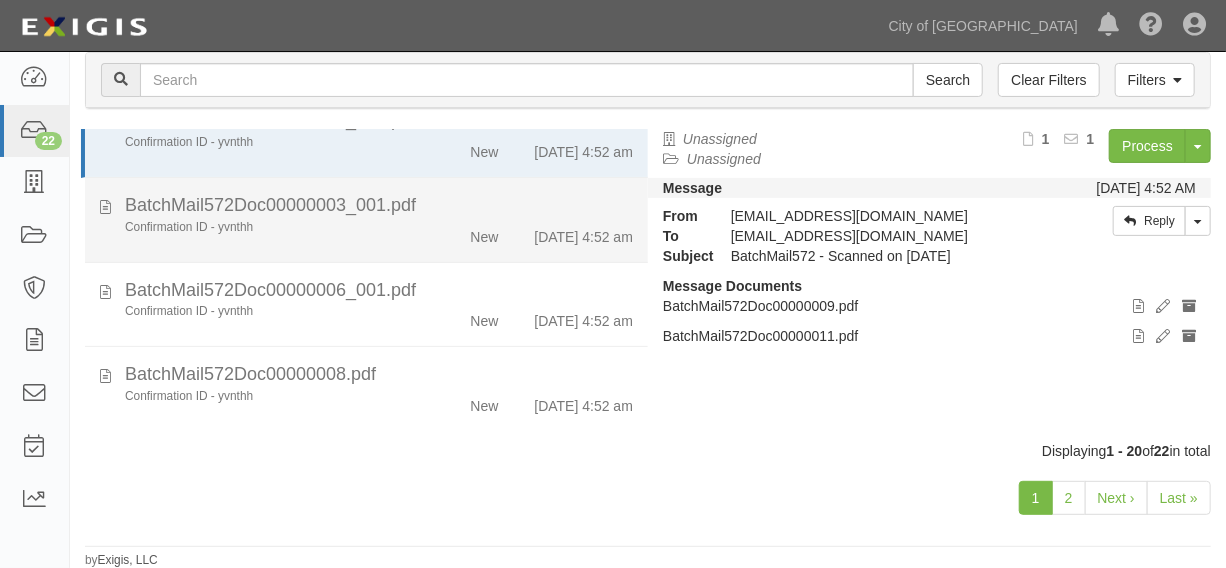 drag, startPoint x: 418, startPoint y: 373, endPoint x: 511, endPoint y: 360, distance: 93.904205 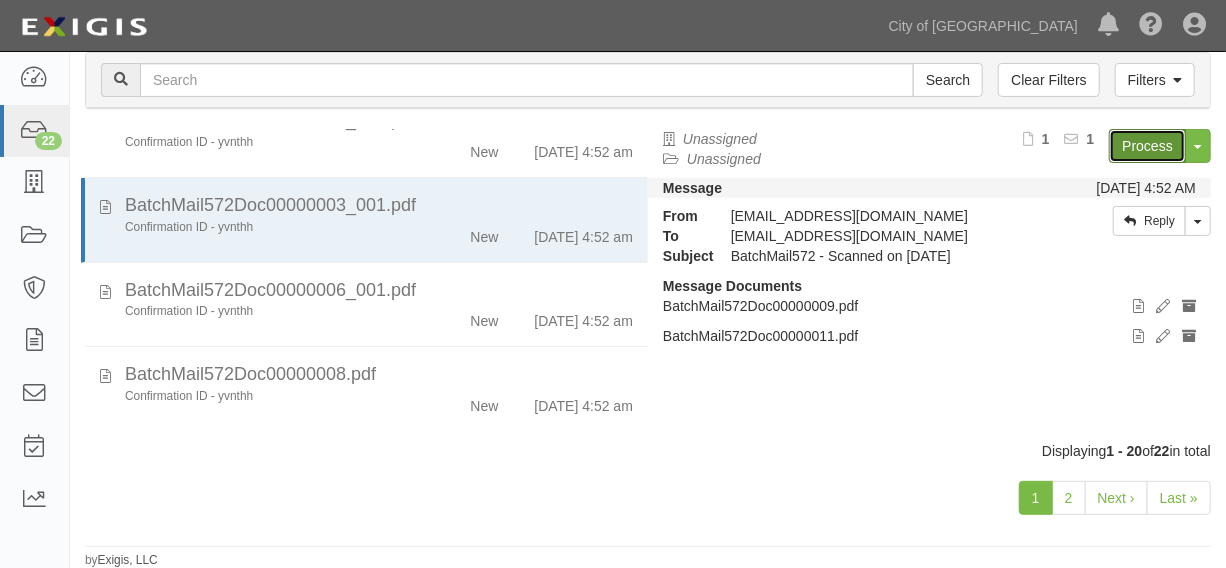 click on "Process" at bounding box center (1147, 146) 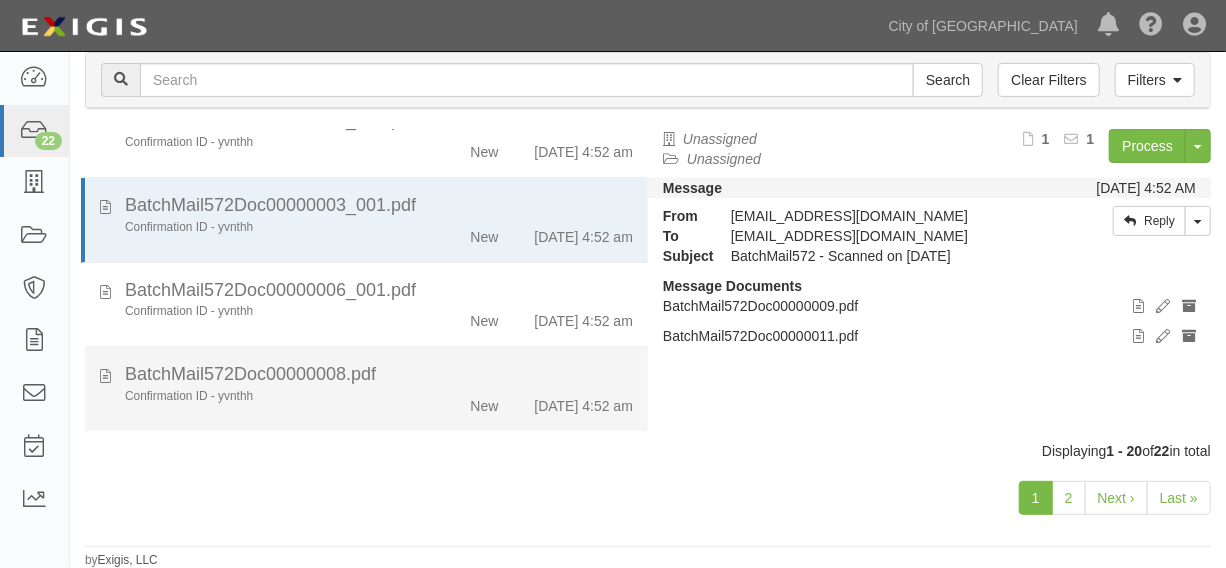 scroll, scrollTop: 1609, scrollLeft: 0, axis: vertical 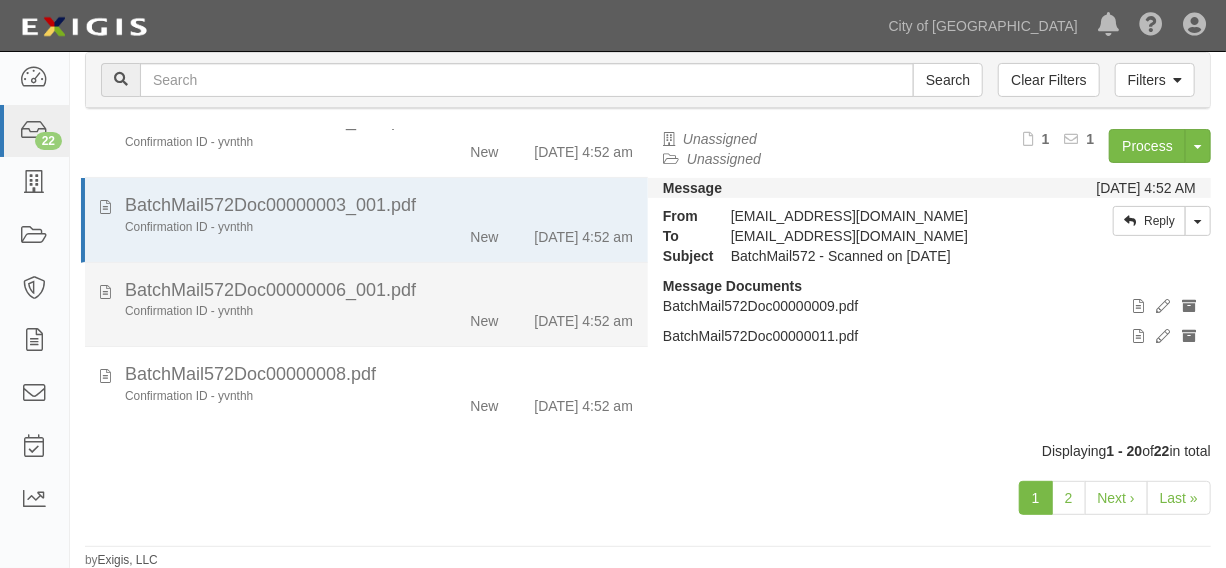 click on "New" 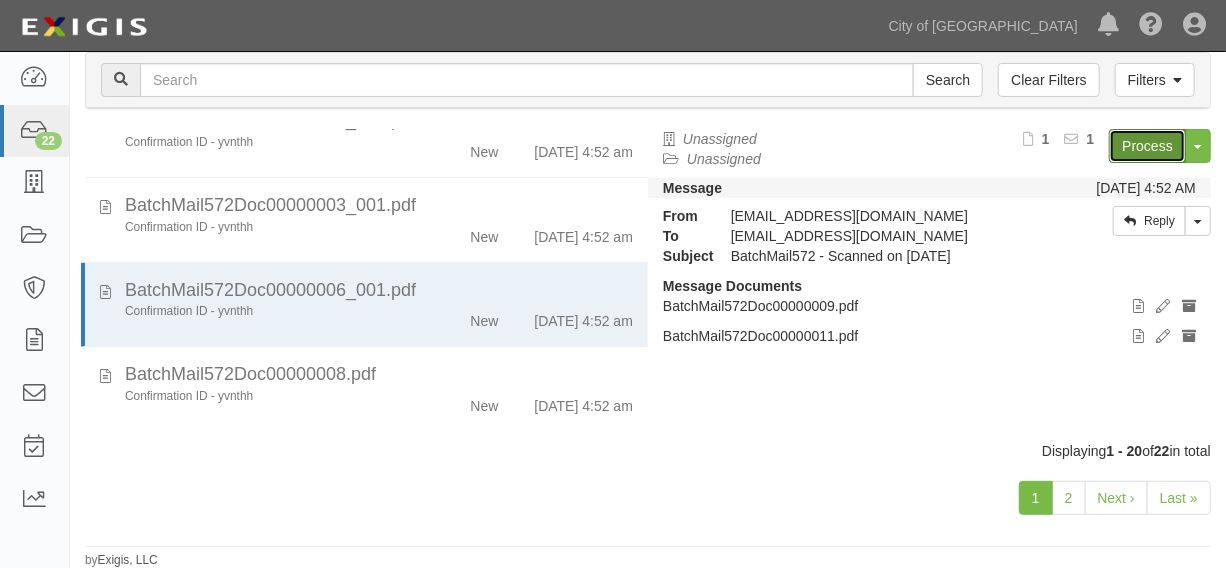 click on "Process" at bounding box center [1147, 146] 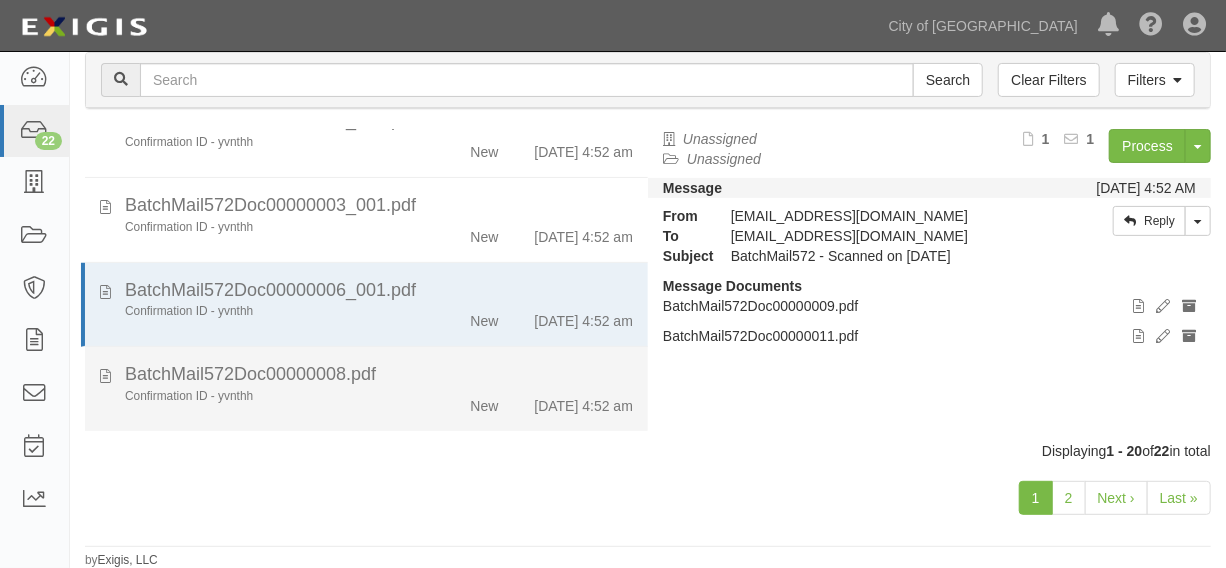 click on "New" 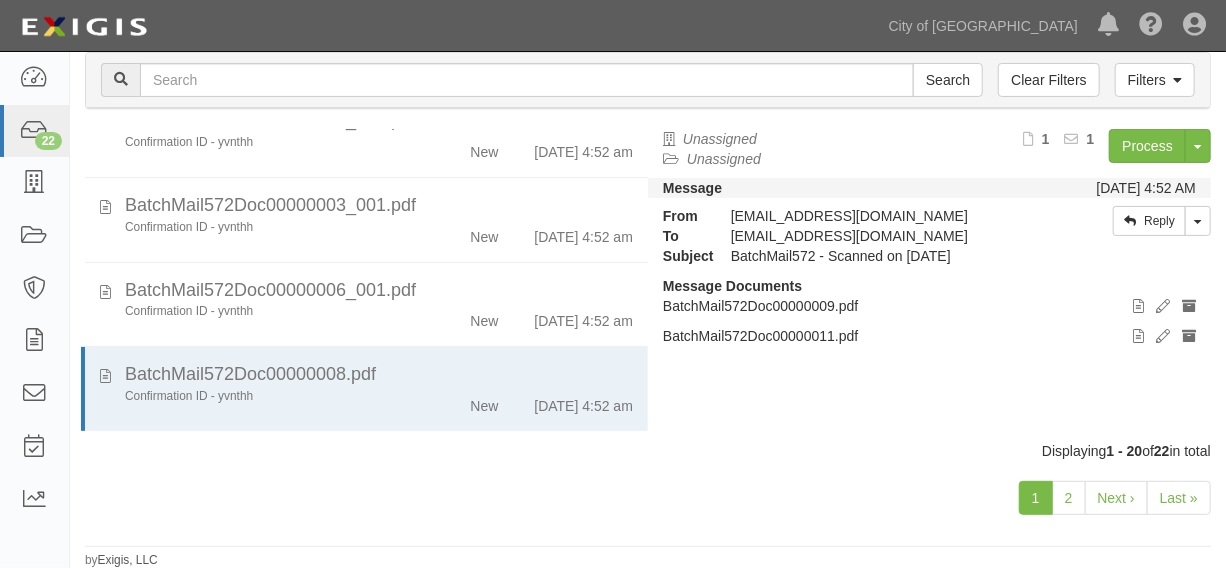 click on "Process Toggle Document Dropdown Archive Document Delete Document Close Mark as Done Toggle Task Dropdown Edit Task Delete Task 1 1" at bounding box center [1047, 153] 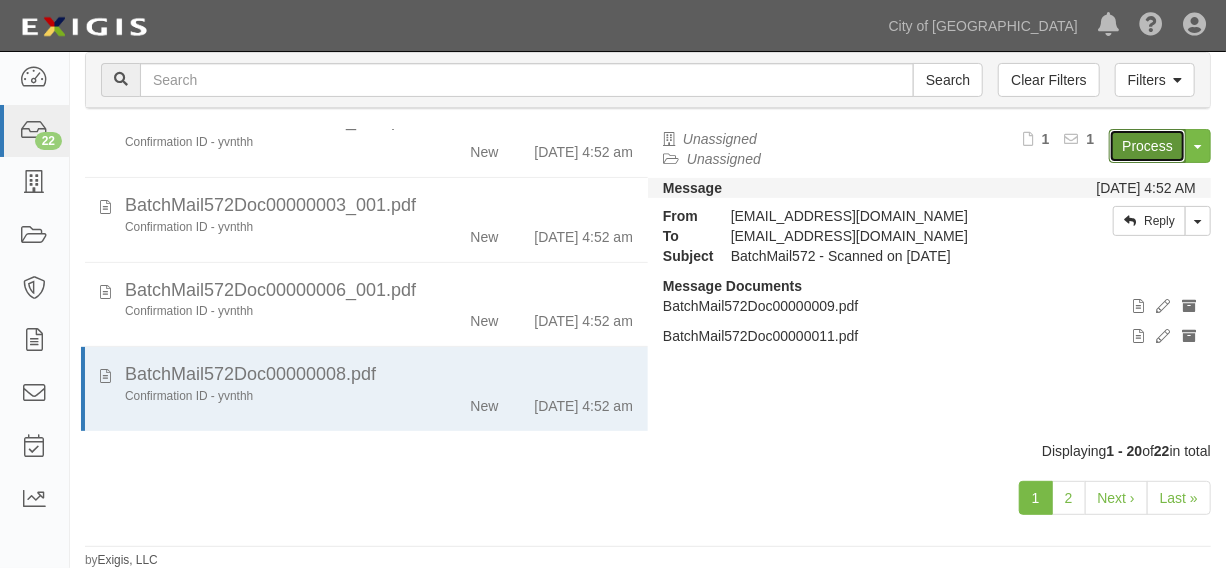 click on "Process" at bounding box center [1147, 146] 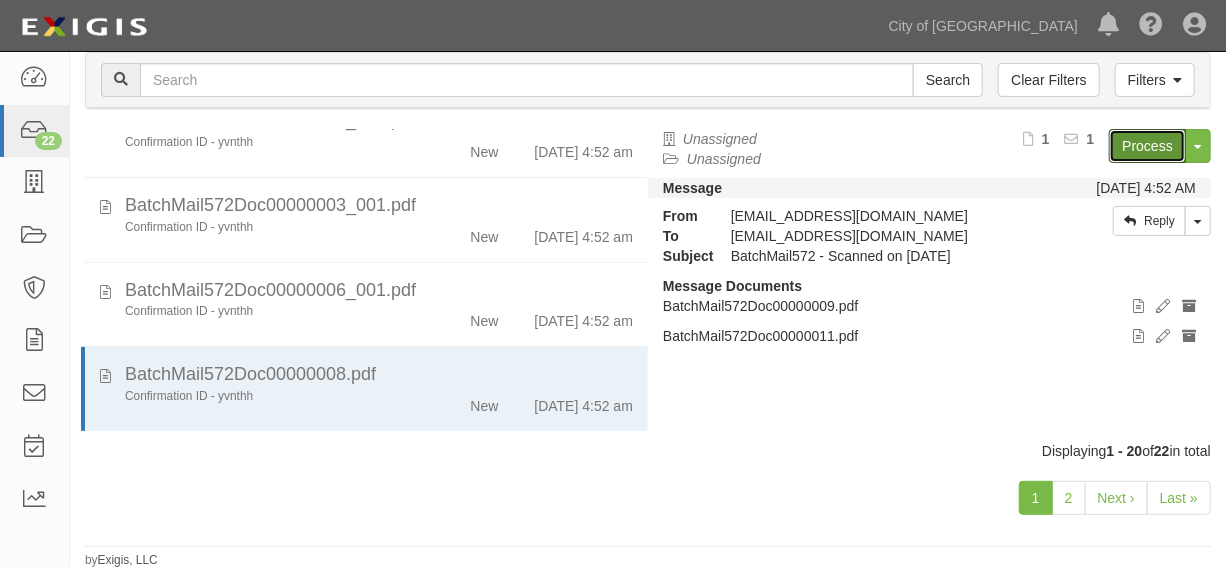 drag, startPoint x: 1122, startPoint y: 146, endPoint x: 1068, endPoint y: 159, distance: 55.542778 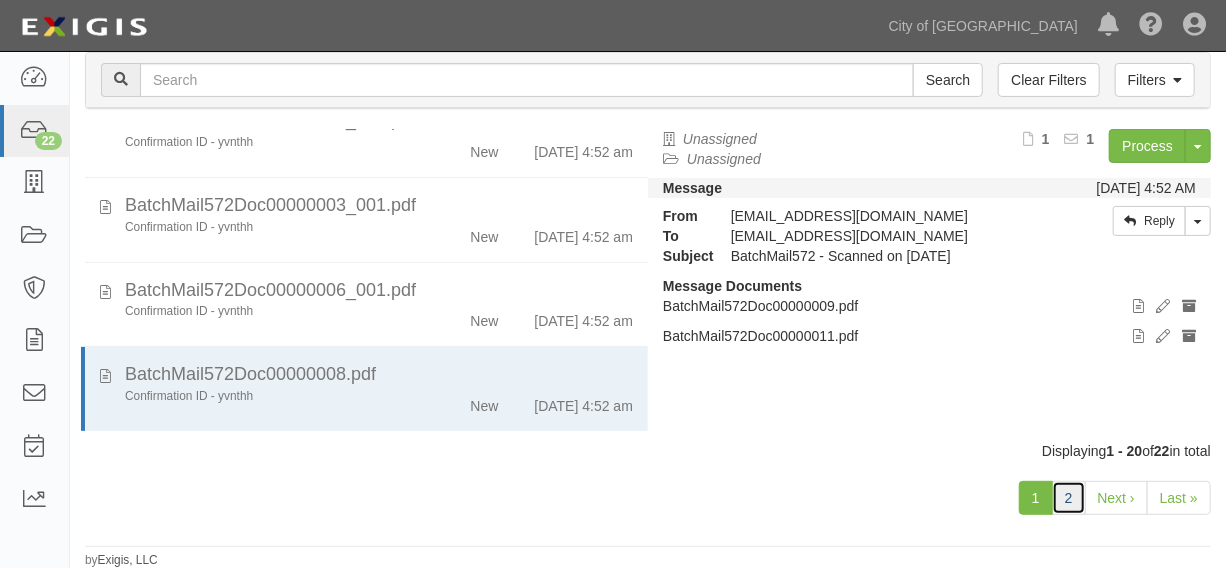 click on "2" at bounding box center (1069, 498) 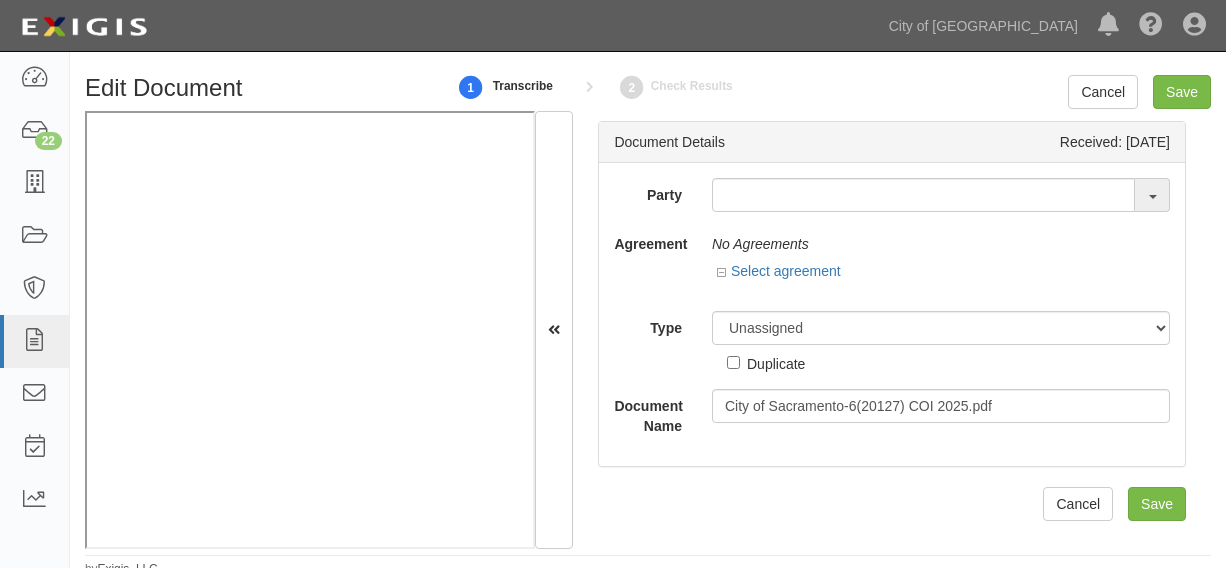 scroll, scrollTop: 0, scrollLeft: 0, axis: both 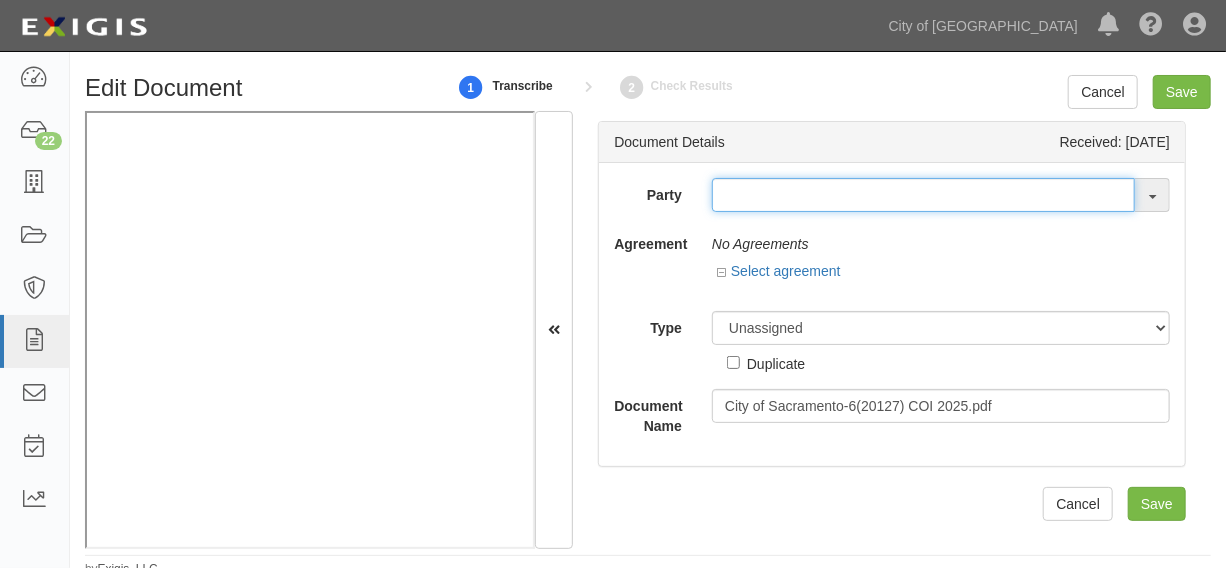 click at bounding box center (923, 195) 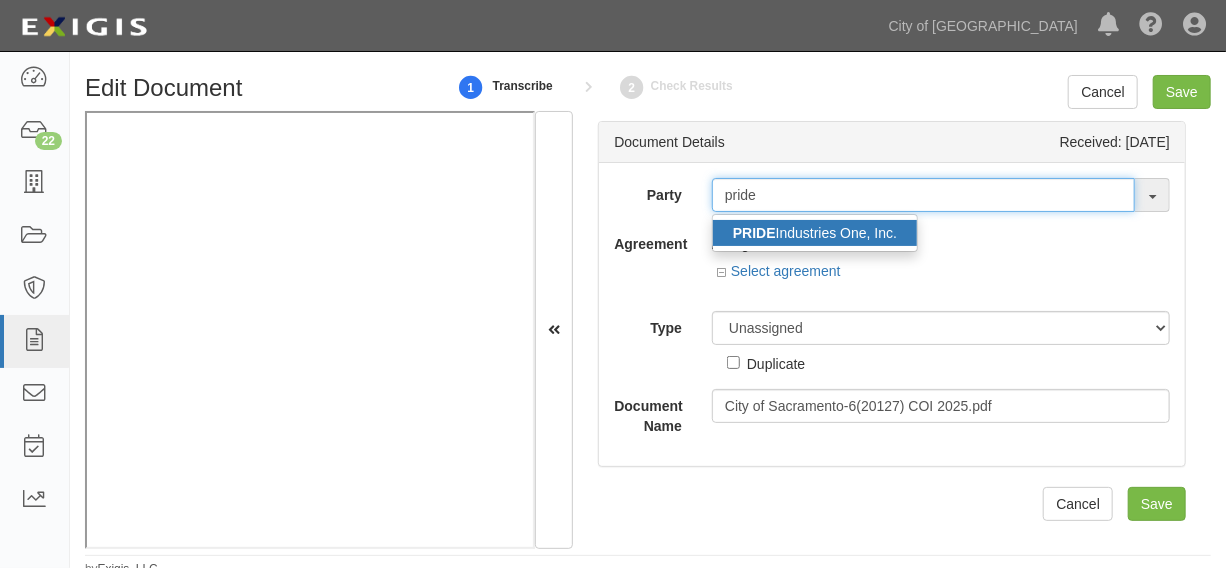 type on "pride" 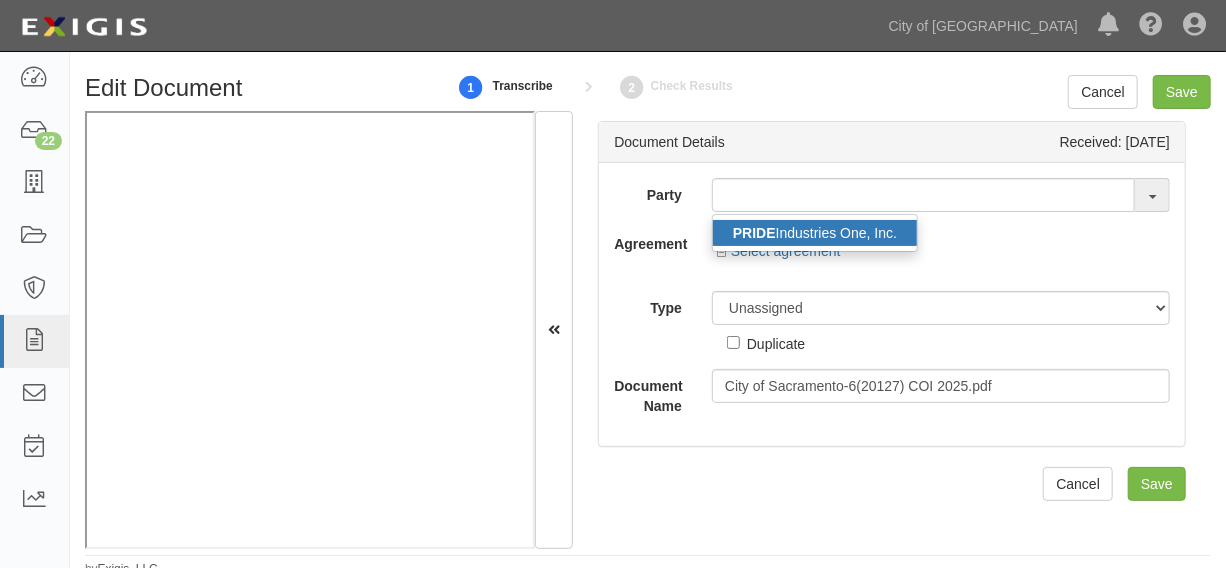 click on "PRIDE  Industries One, Inc." at bounding box center (815, 233) 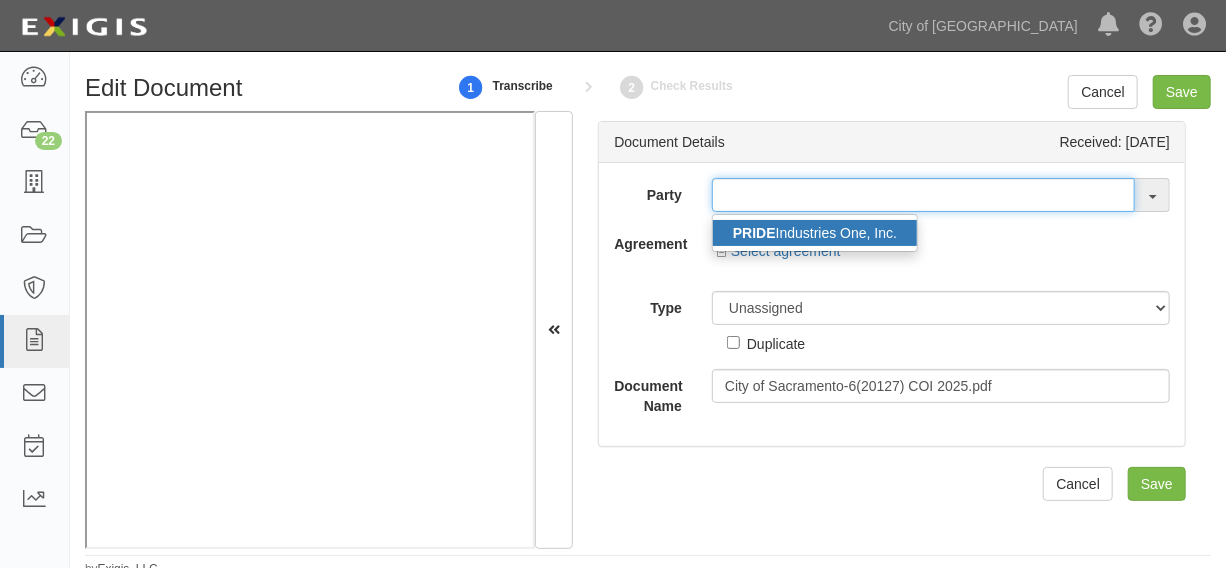 type on "PRIDE Industries One, Inc." 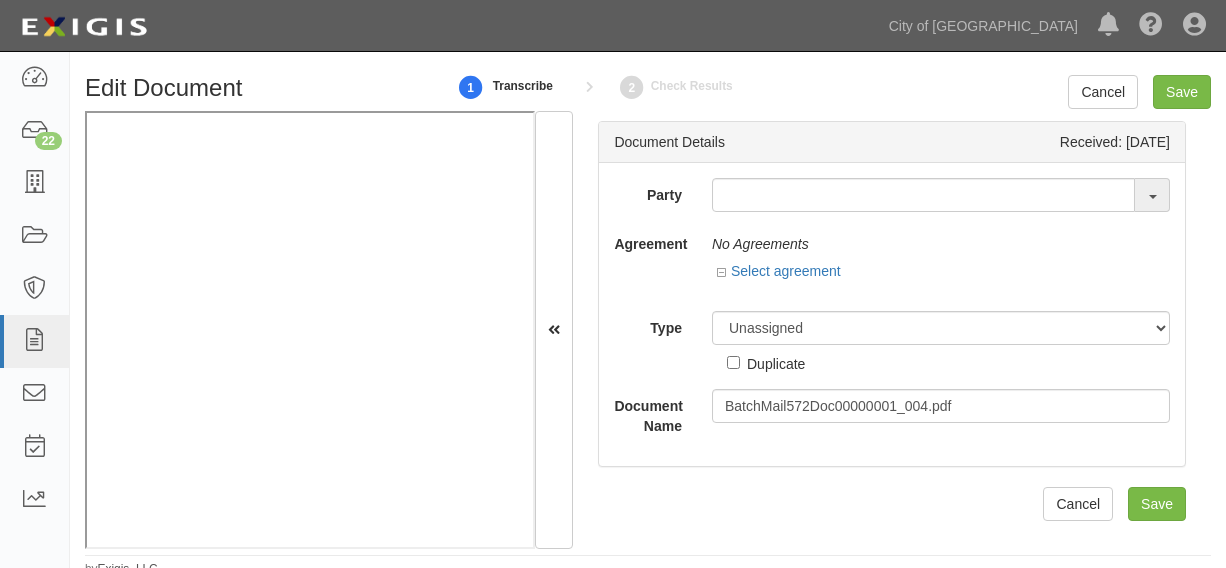 scroll, scrollTop: 0, scrollLeft: 0, axis: both 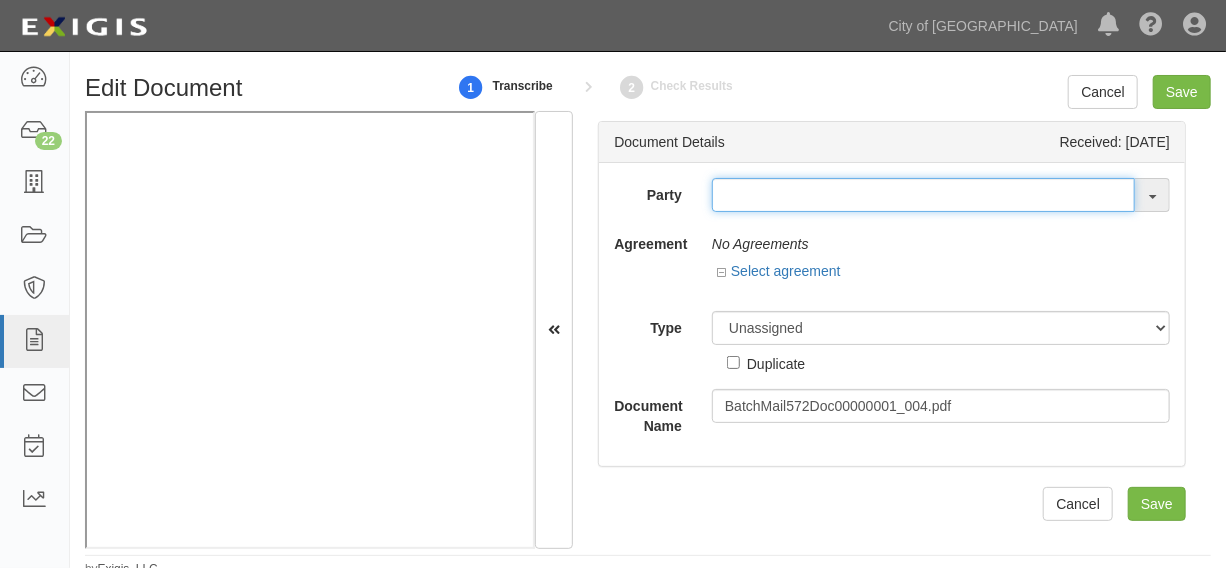 click at bounding box center (923, 195) 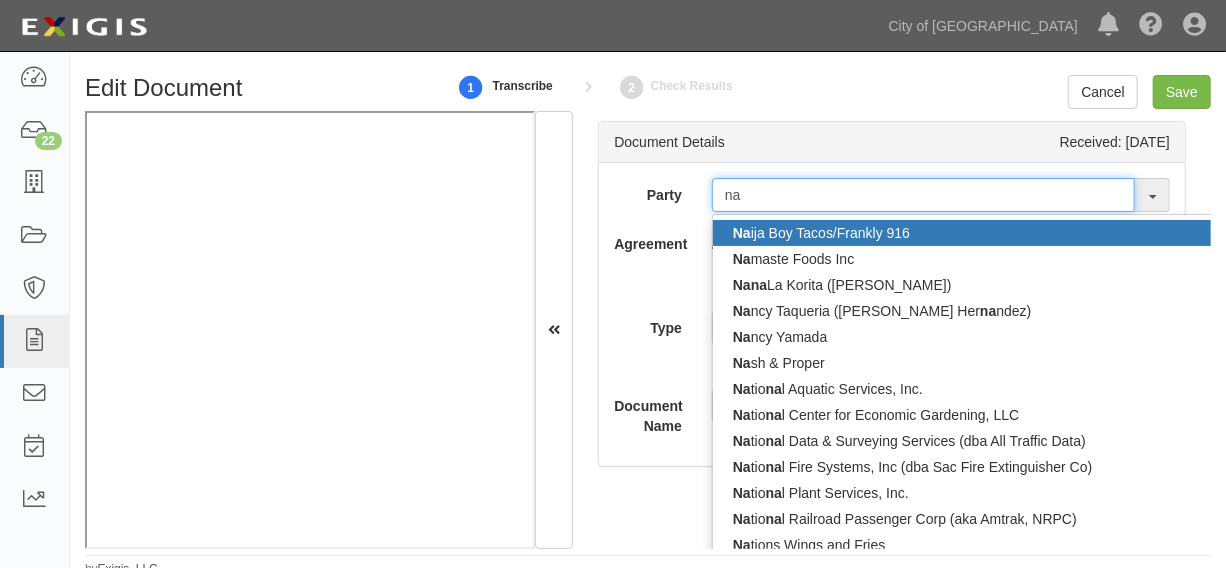 type on "nav" 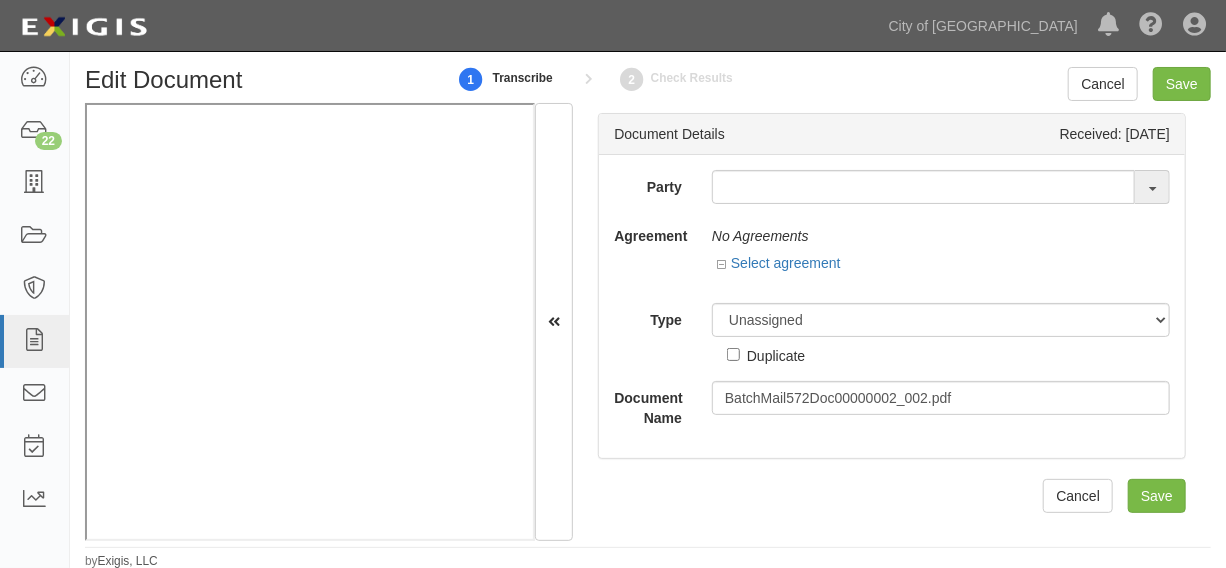 scroll, scrollTop: 10, scrollLeft: 0, axis: vertical 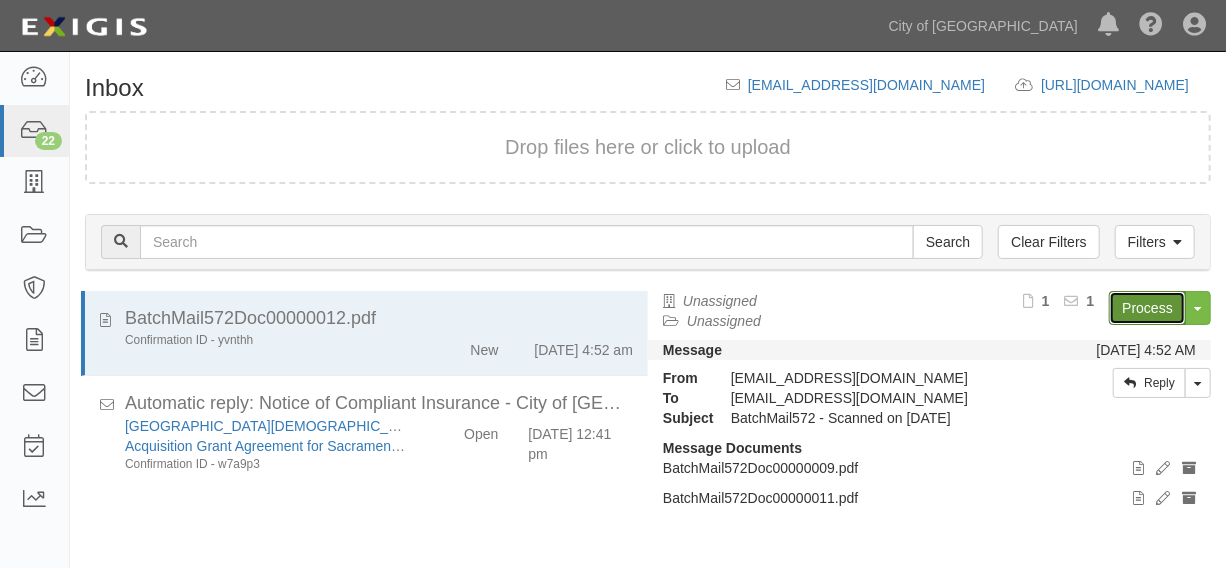 click on "Process" at bounding box center (1147, 308) 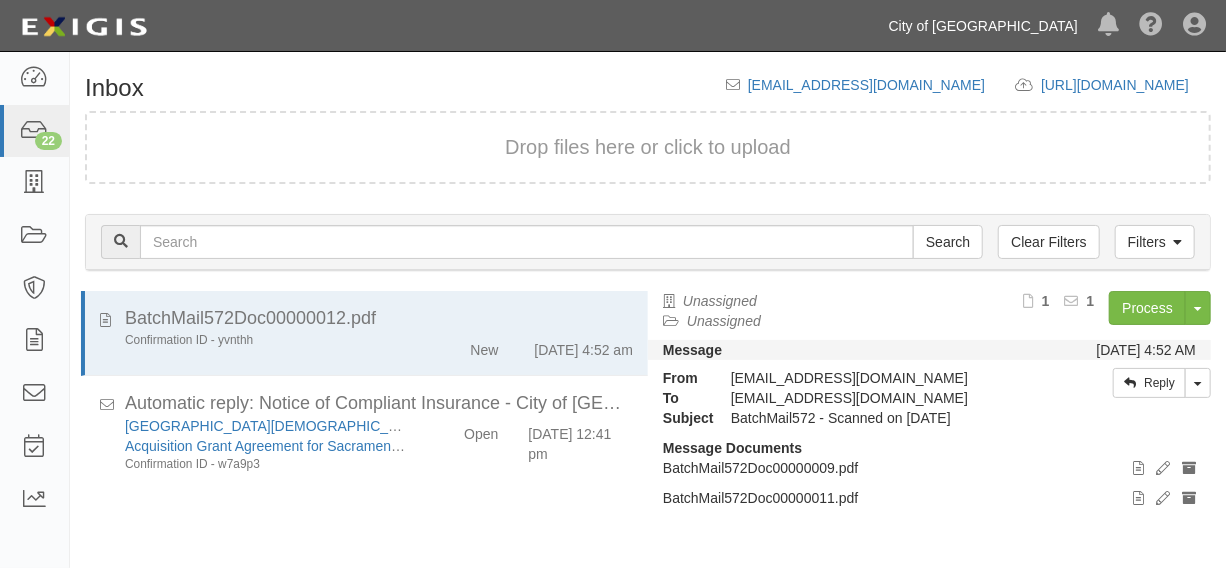 click on "City of [GEOGRAPHIC_DATA]" at bounding box center [983, 26] 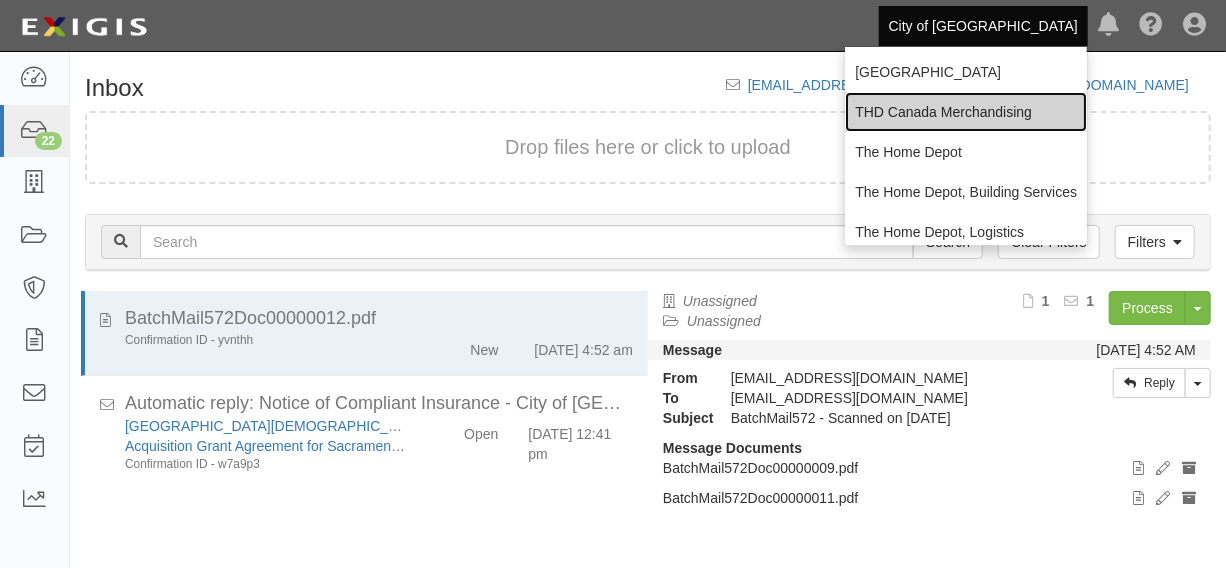click on "THD Canada Merchandising" at bounding box center [966, 112] 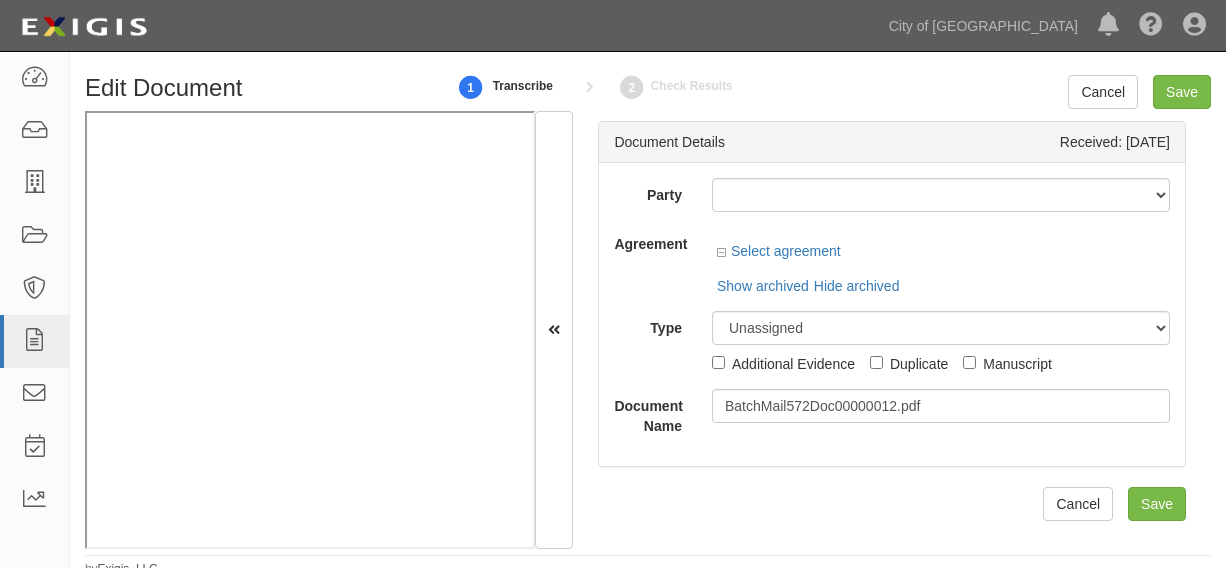 scroll, scrollTop: 0, scrollLeft: 0, axis: both 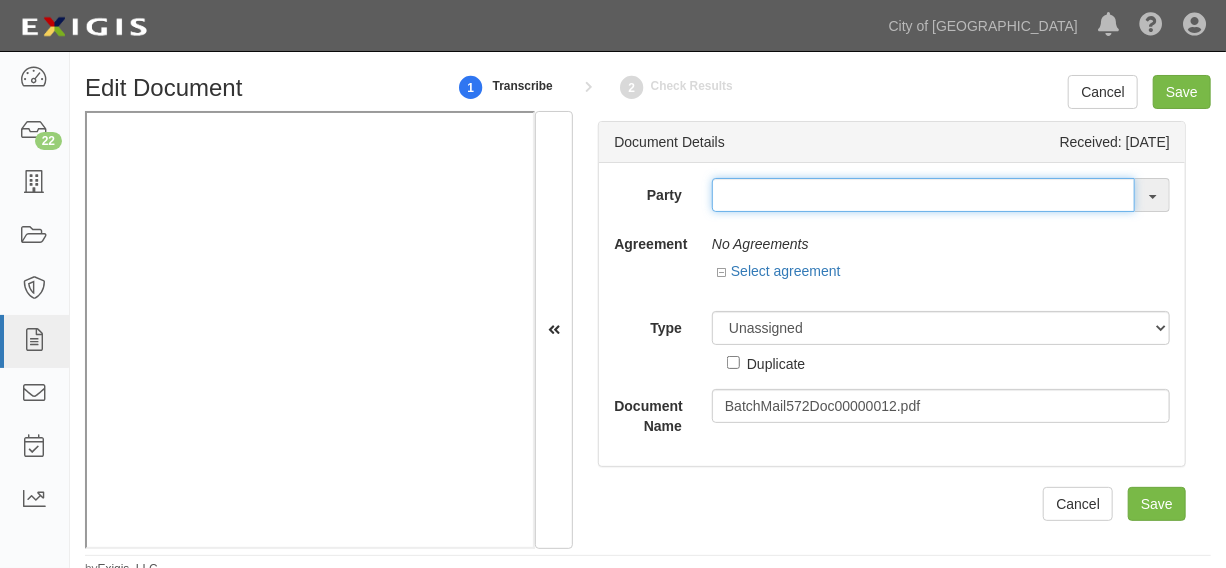 click at bounding box center (923, 195) 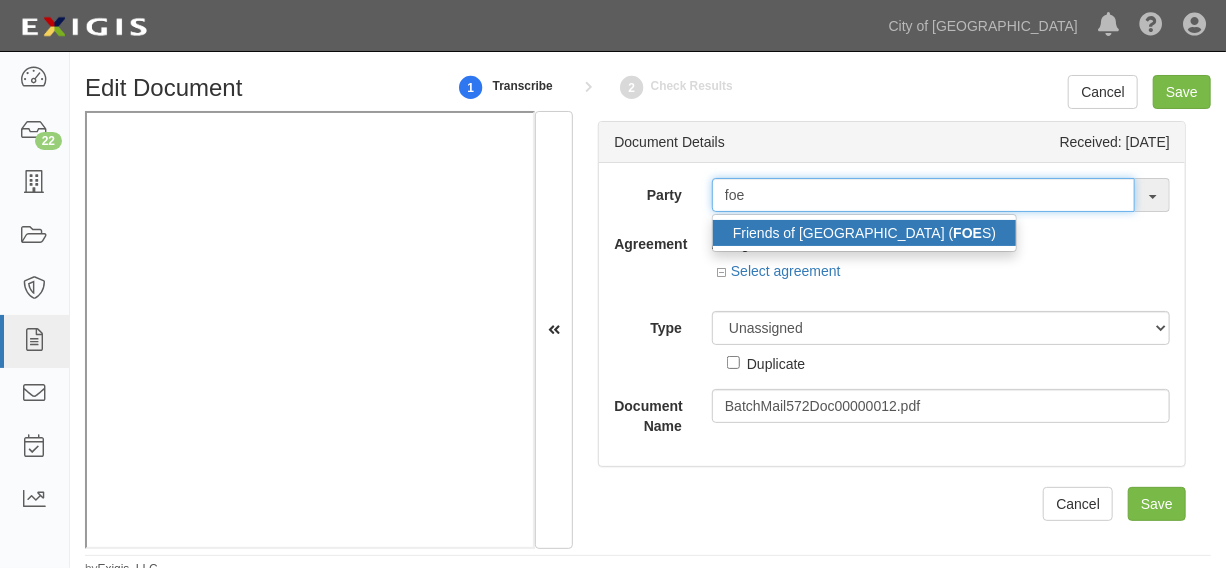 type on "foeg" 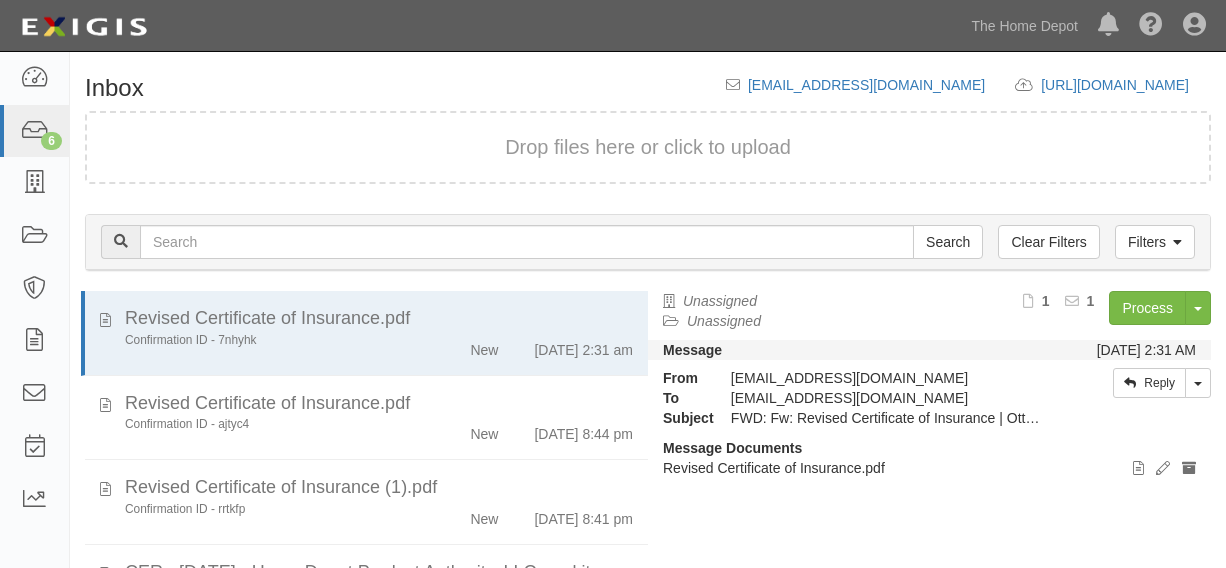 scroll, scrollTop: 0, scrollLeft: 0, axis: both 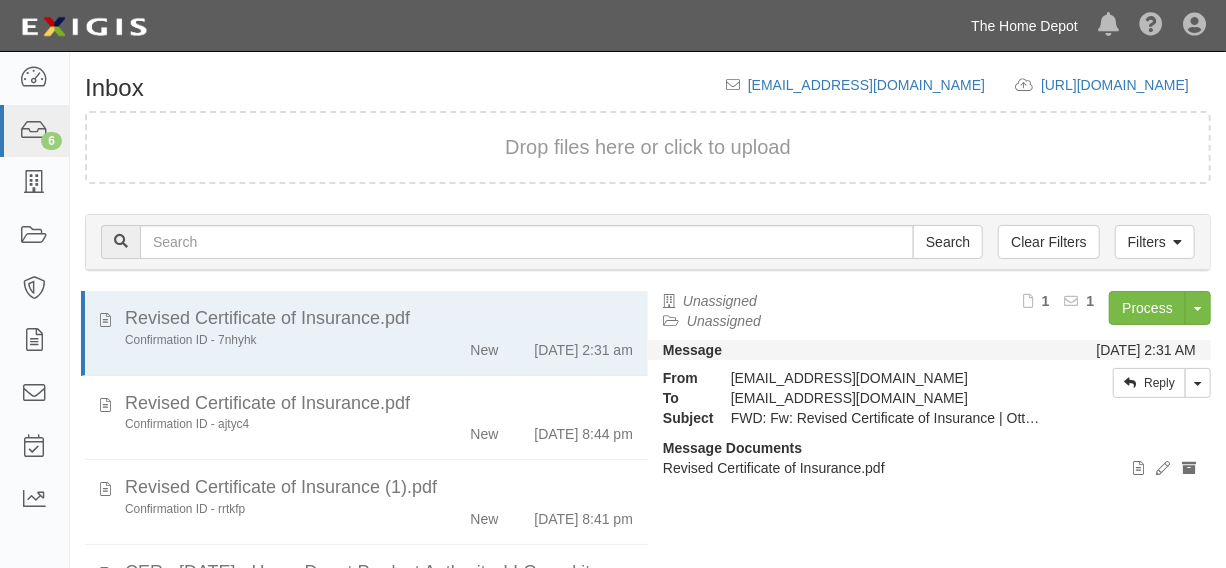 click on "The Home Depot" at bounding box center (1024, 26) 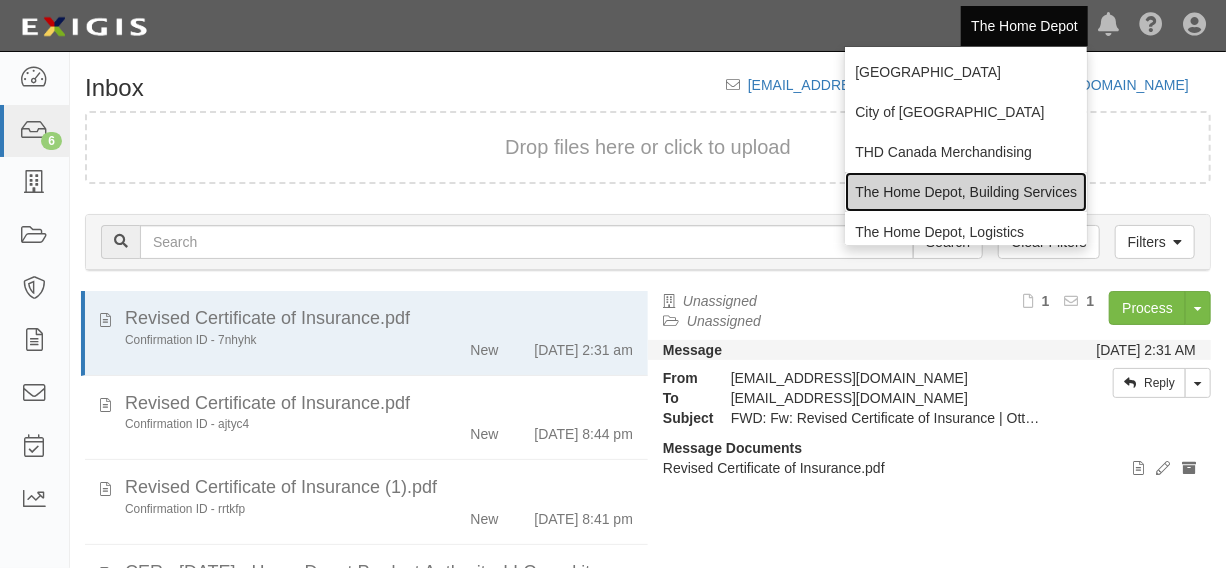 click on "The Home Depot, Building Services" at bounding box center [966, 192] 